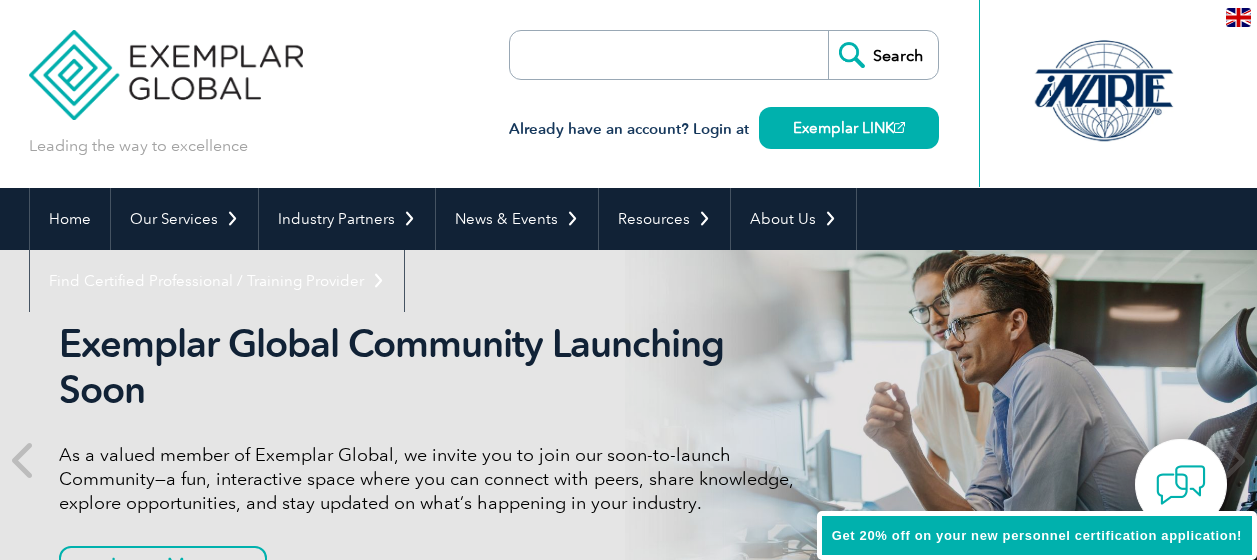 scroll, scrollTop: 0, scrollLeft: 0, axis: both 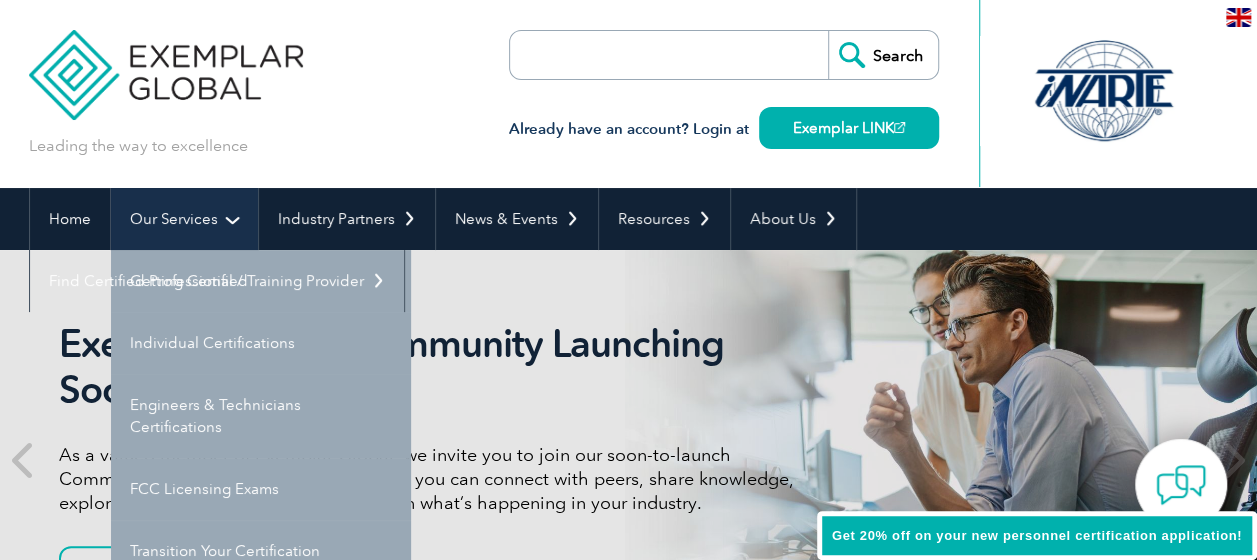 click on "Our Services" at bounding box center (184, 219) 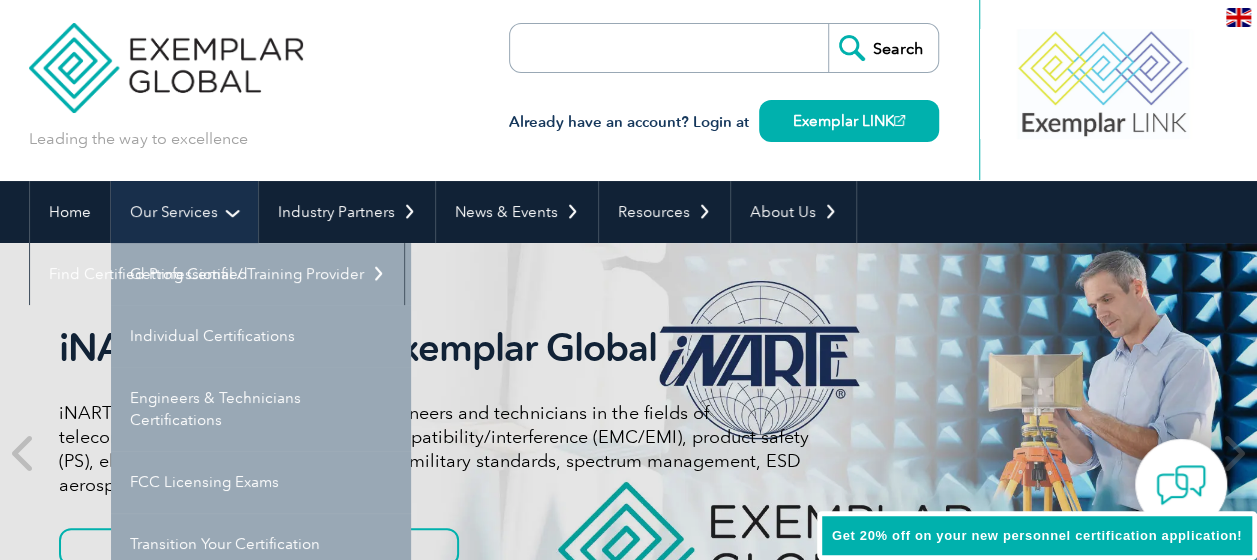scroll, scrollTop: 0, scrollLeft: 0, axis: both 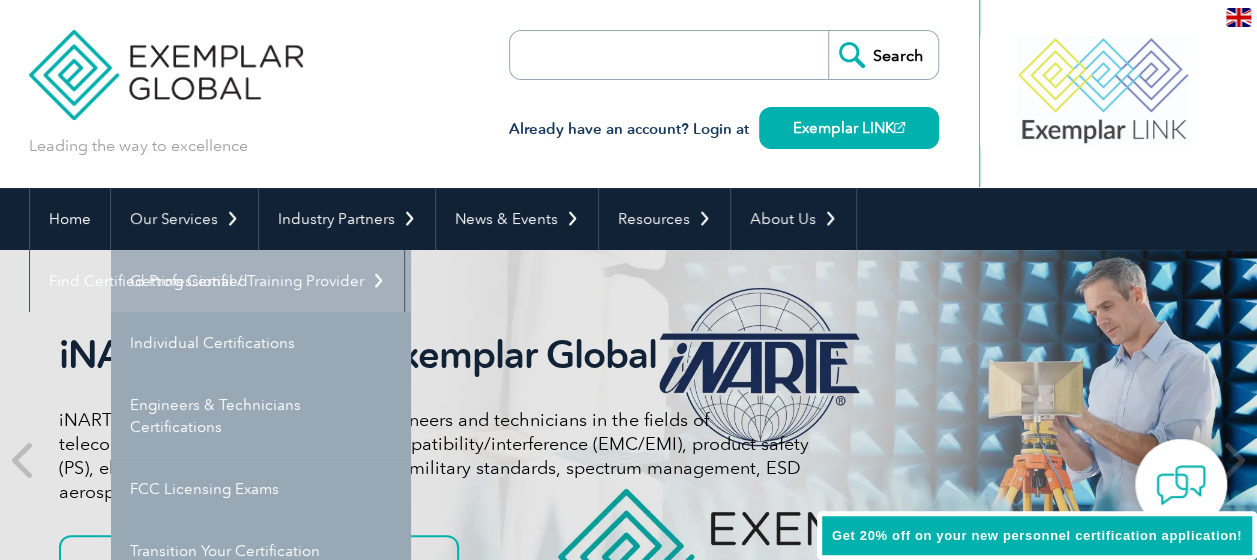 click on "Getting Certified" at bounding box center [261, 281] 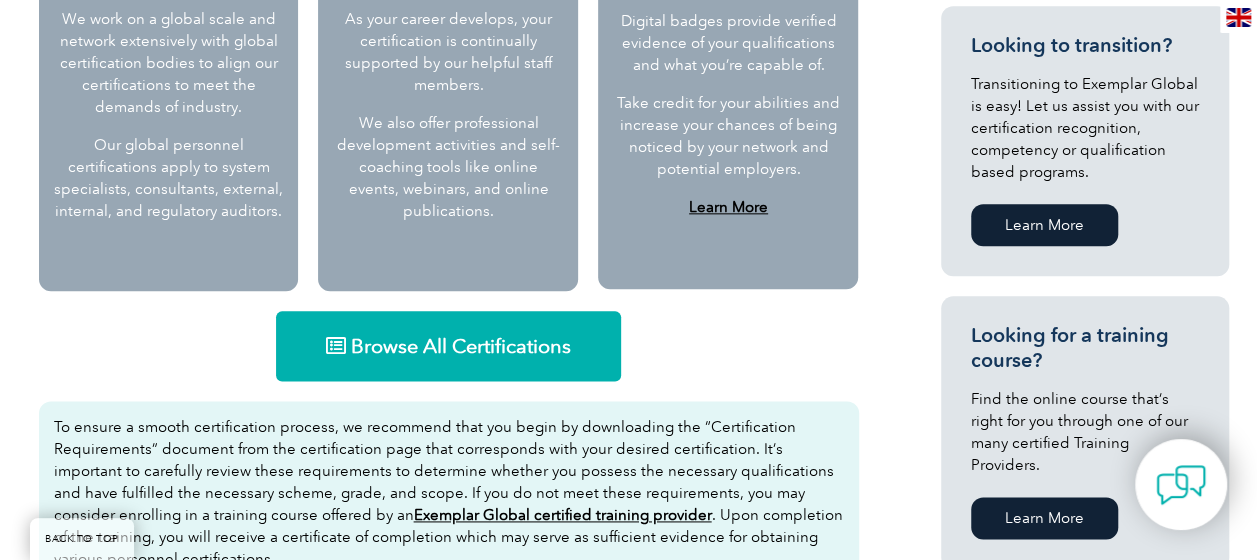 scroll, scrollTop: 1100, scrollLeft: 0, axis: vertical 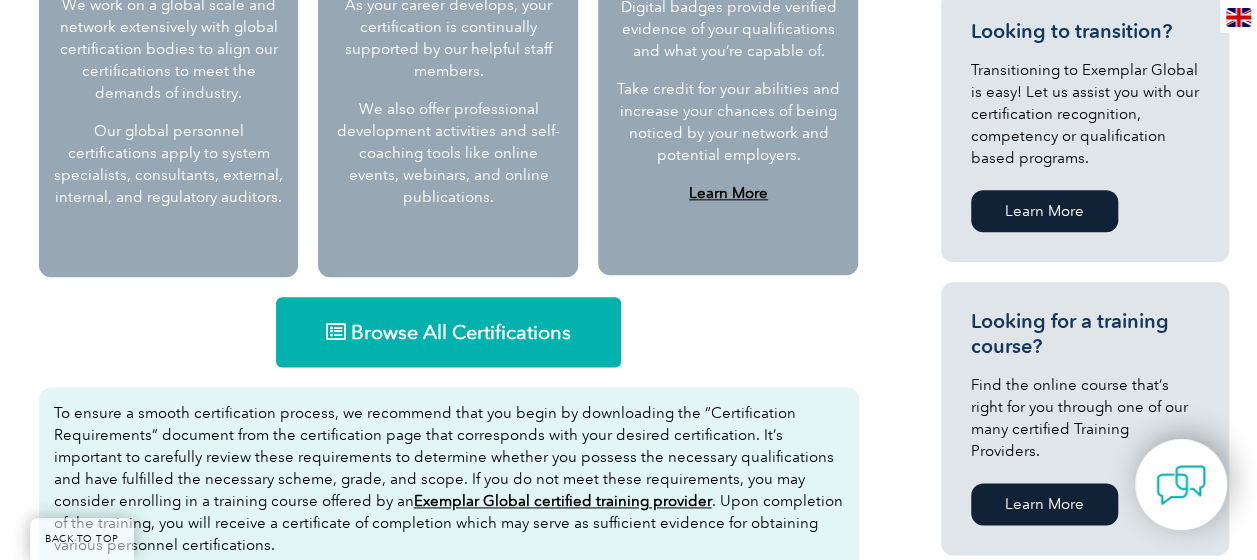 click on "Browse All Certifications" at bounding box center (461, 332) 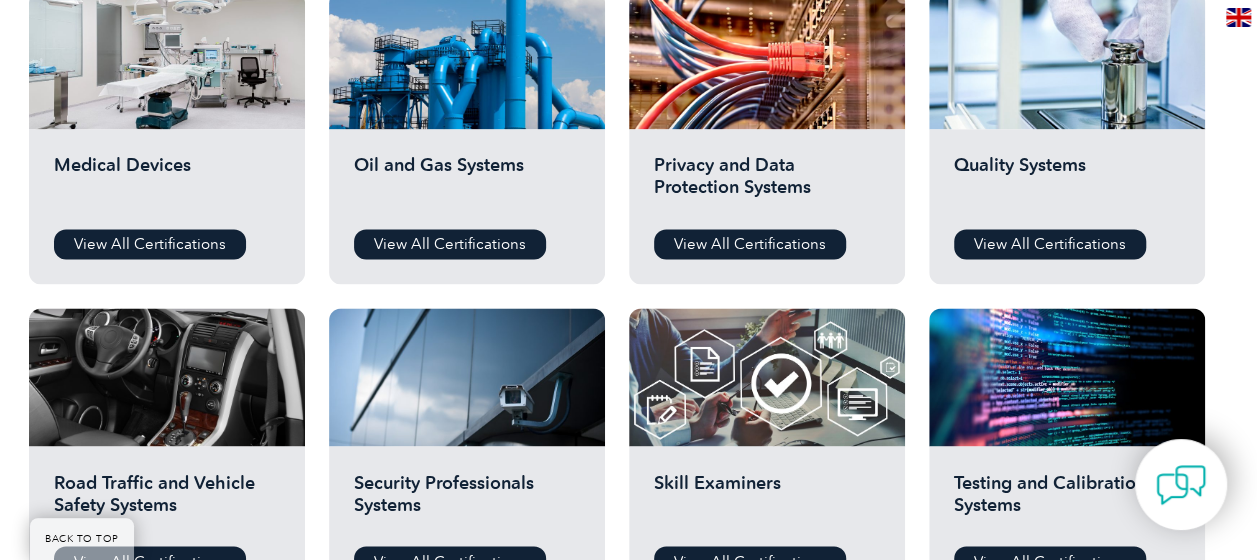 scroll, scrollTop: 1500, scrollLeft: 0, axis: vertical 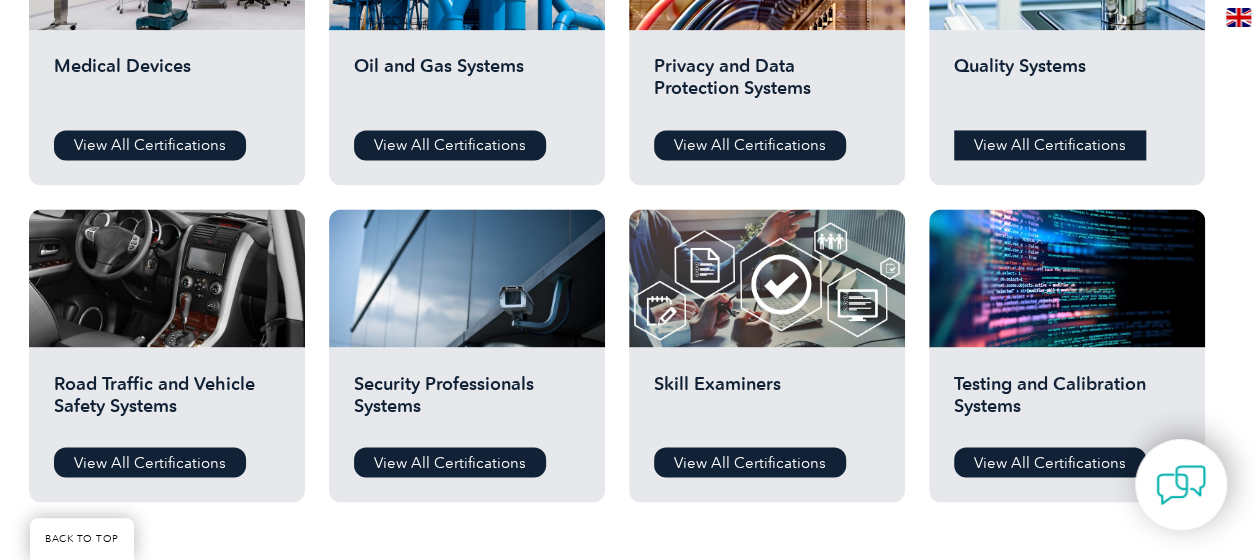click on "View All Certifications" at bounding box center (1050, 145) 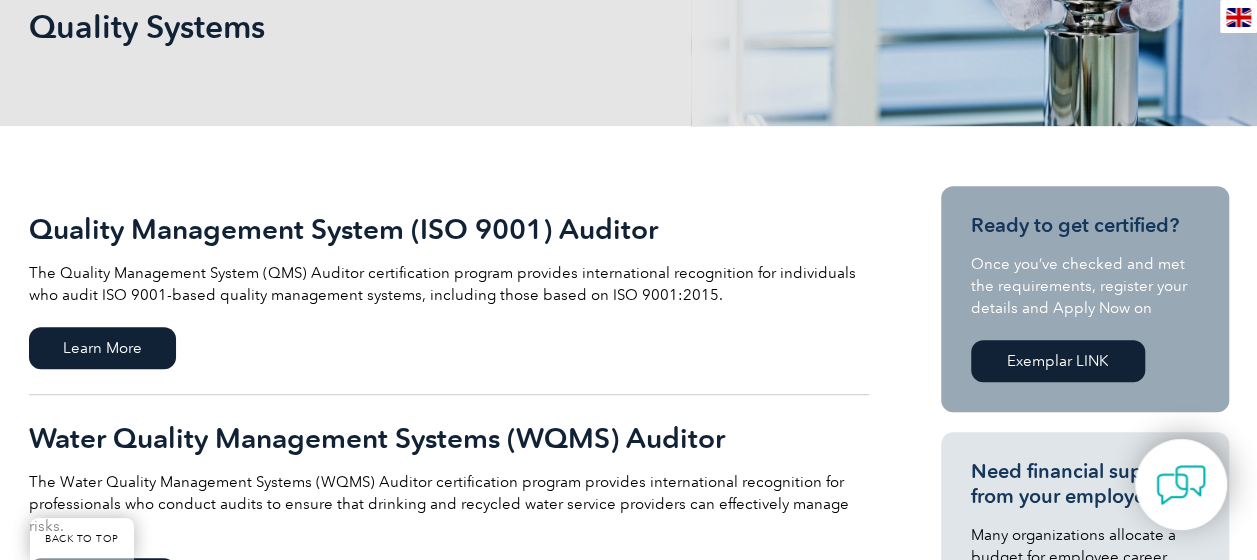 scroll, scrollTop: 300, scrollLeft: 0, axis: vertical 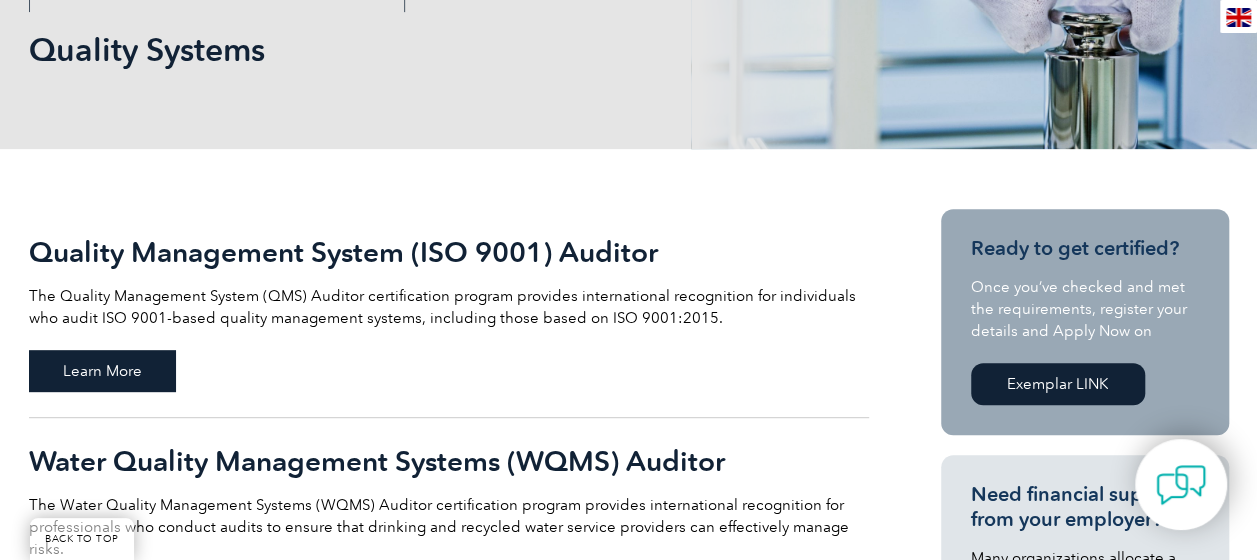 click on "Learn More" at bounding box center (102, 371) 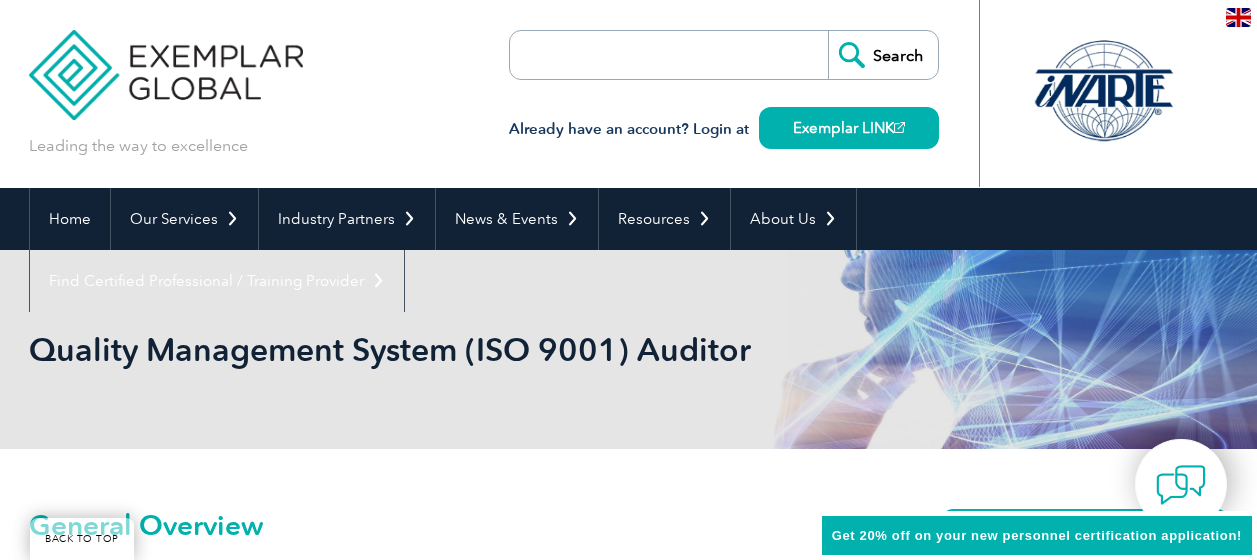 scroll, scrollTop: 249, scrollLeft: 0, axis: vertical 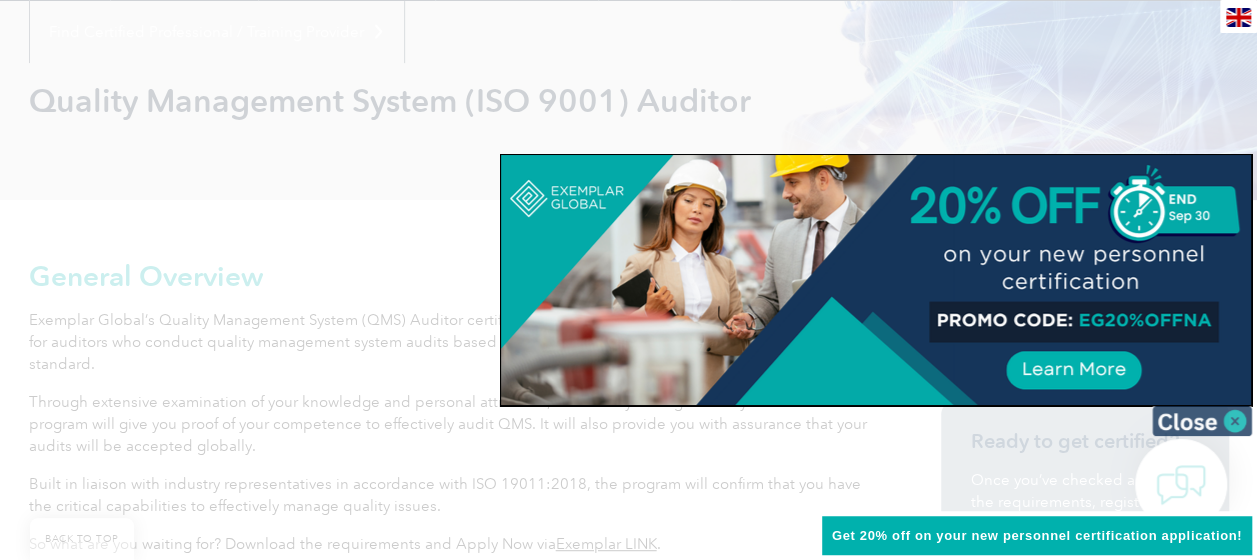 click at bounding box center (1202, 421) 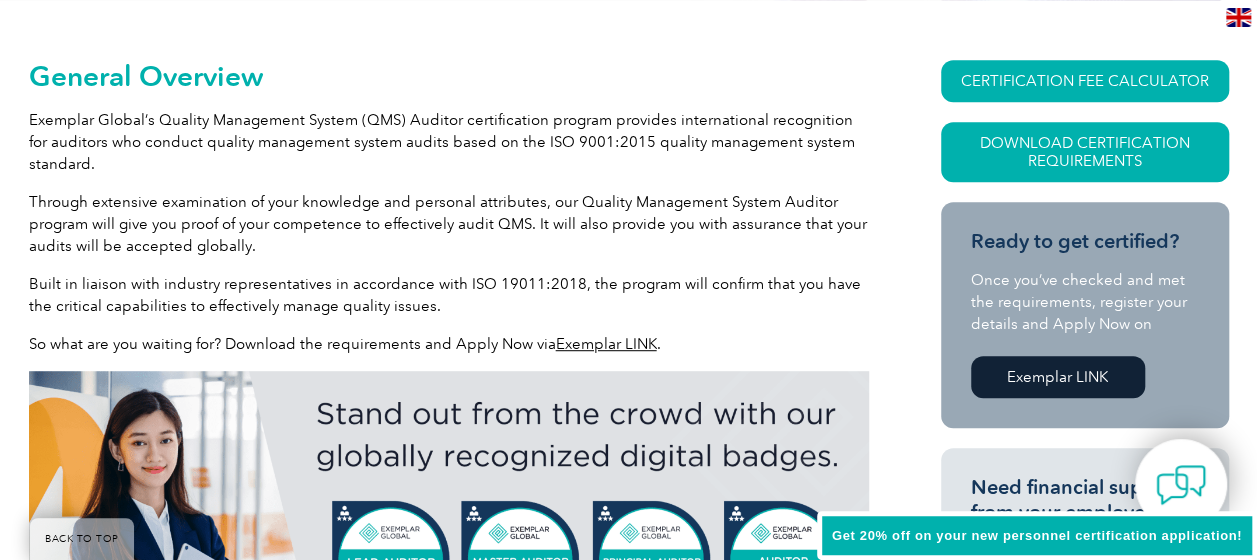 scroll, scrollTop: 549, scrollLeft: 0, axis: vertical 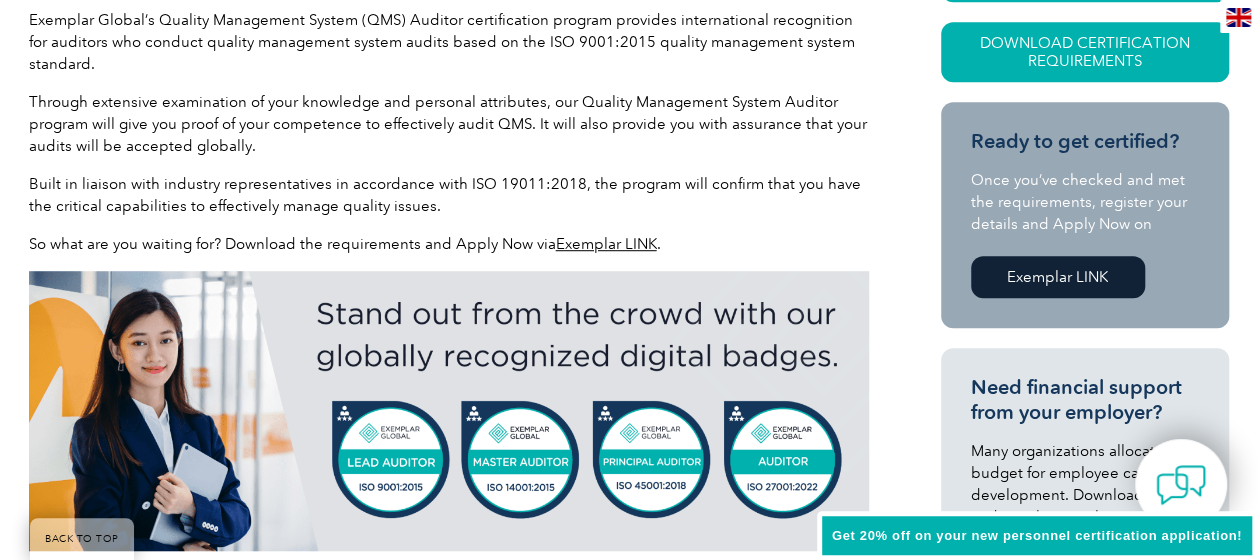 click at bounding box center [449, 411] 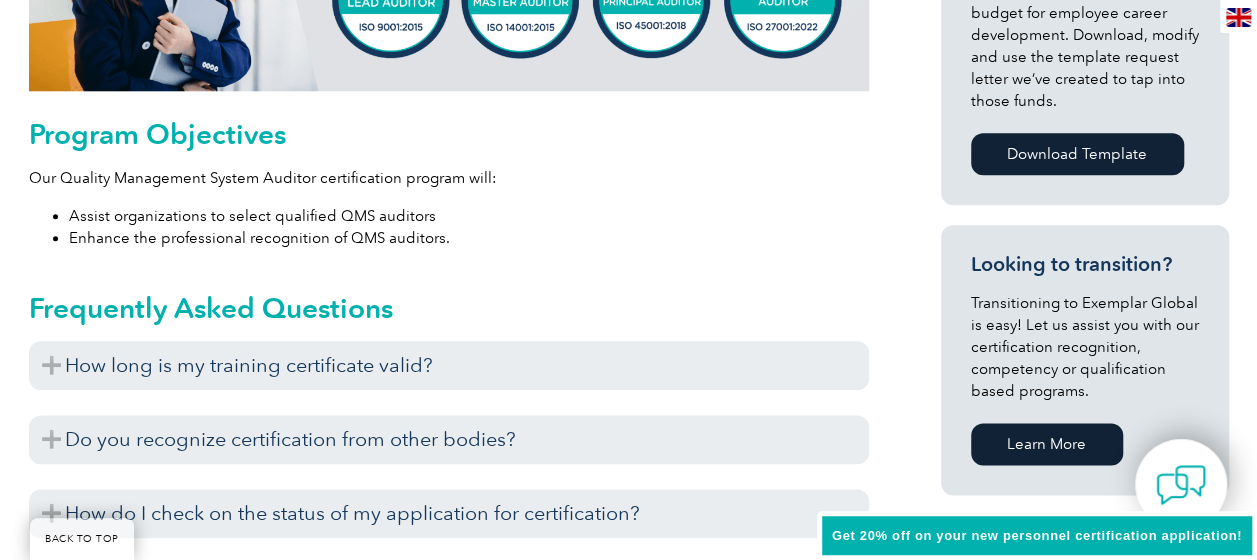 scroll, scrollTop: 1049, scrollLeft: 0, axis: vertical 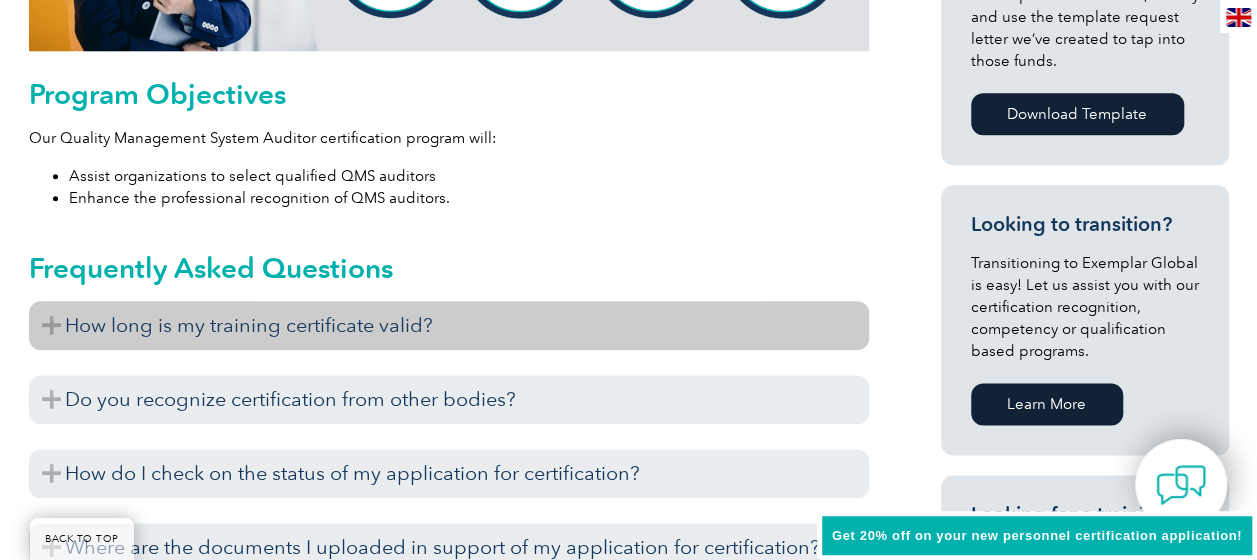 click on "How long is my training certificate valid?" at bounding box center [449, 325] 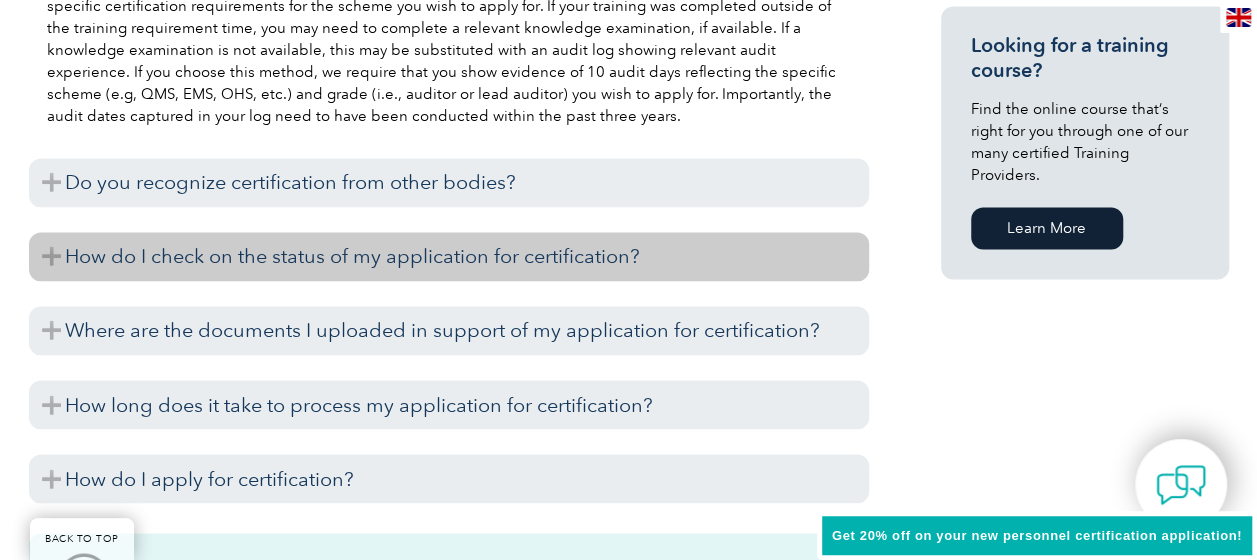 scroll, scrollTop: 1549, scrollLeft: 0, axis: vertical 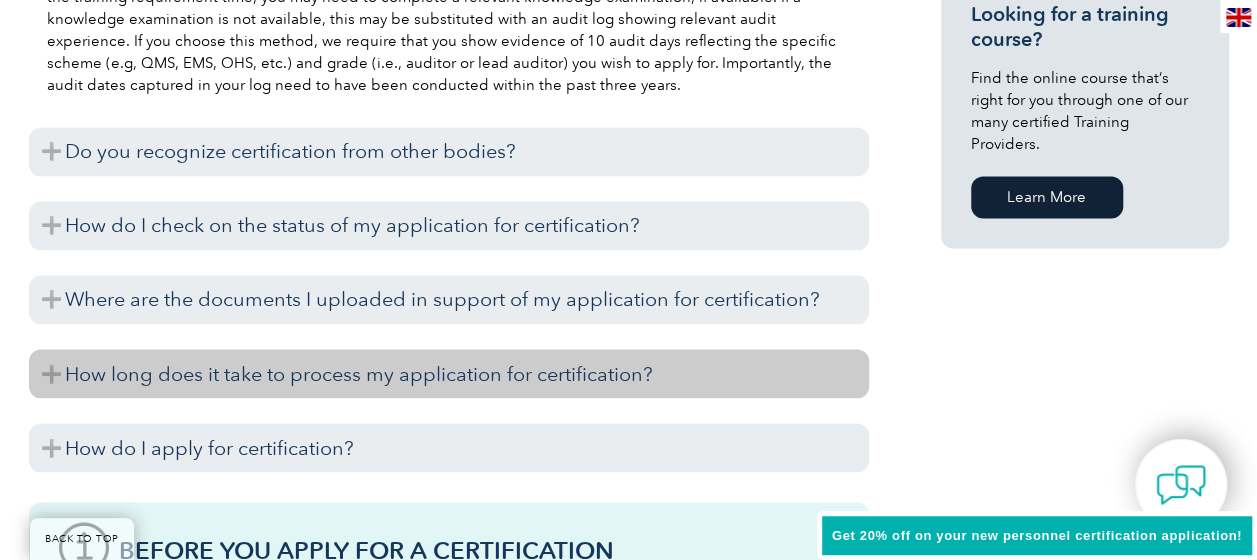 click on "How long does it take to process my application for certification?" at bounding box center (449, 373) 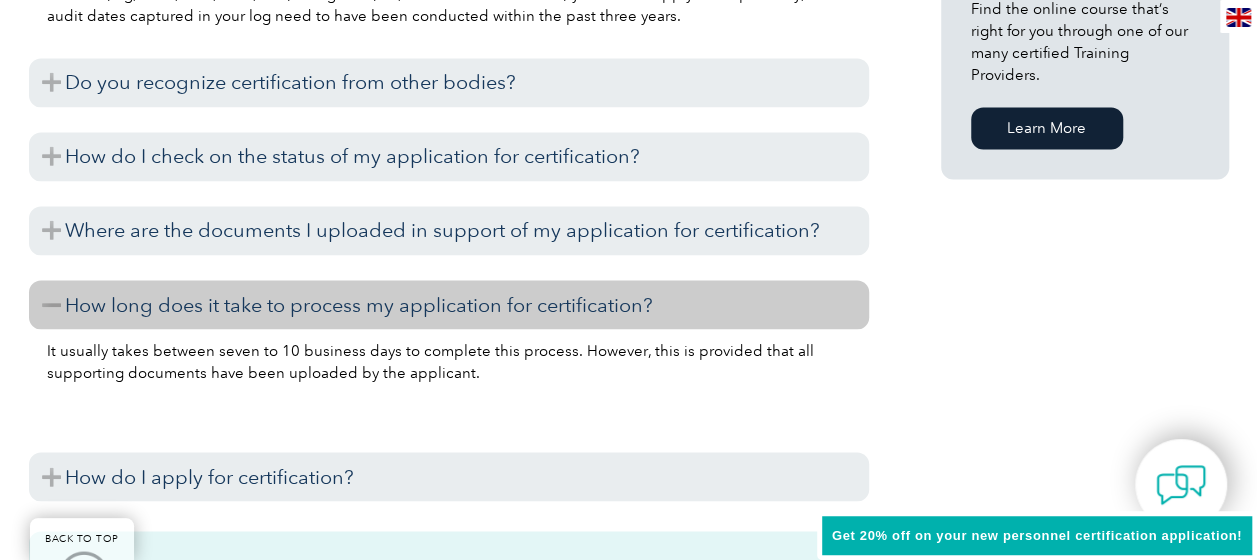 scroll, scrollTop: 1649, scrollLeft: 0, axis: vertical 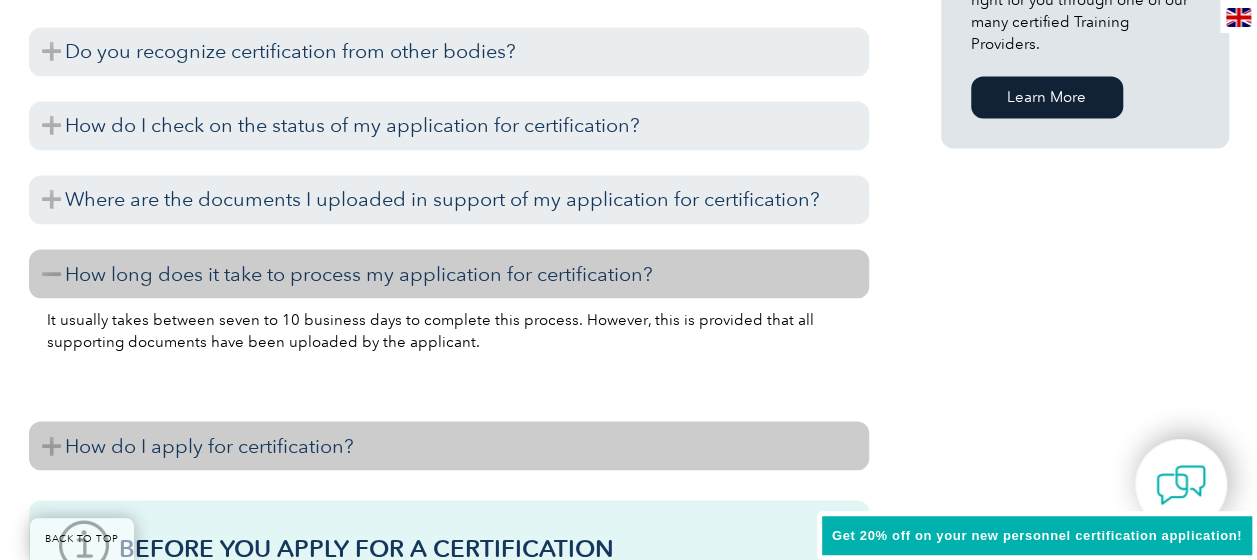 click on "How do I apply for certification?" at bounding box center (449, 445) 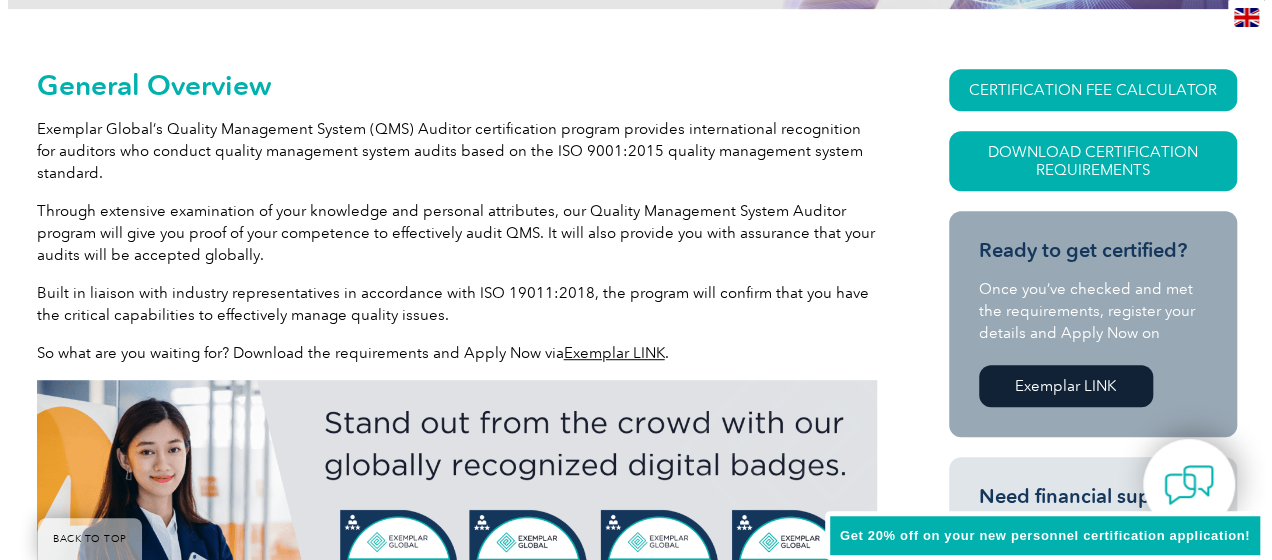 scroll, scrollTop: 400, scrollLeft: 0, axis: vertical 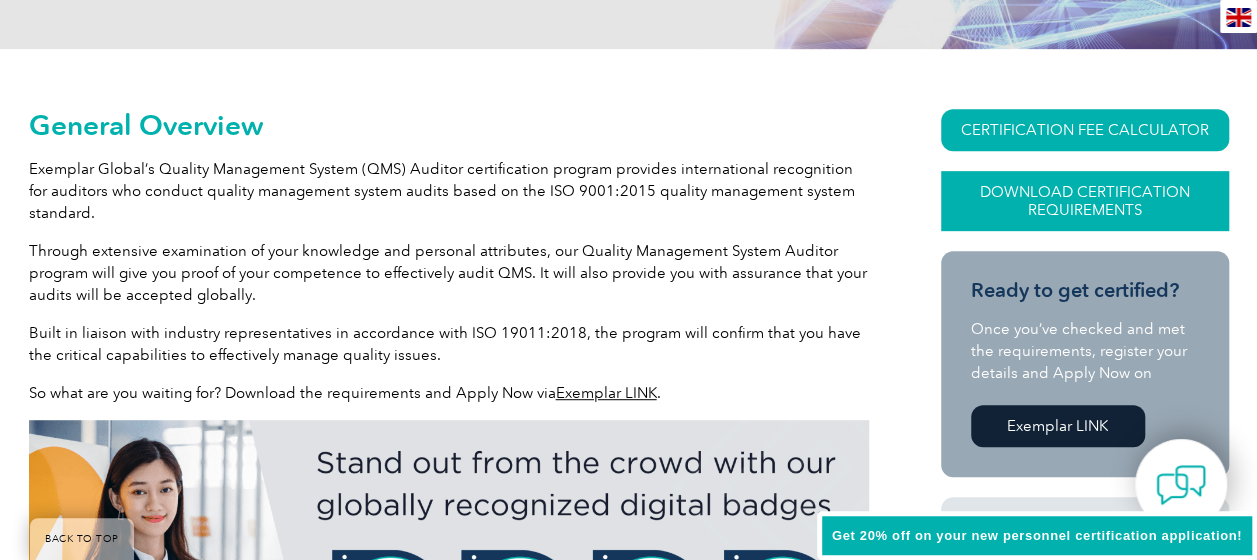 click on "Download Certification Requirements" at bounding box center [1085, 201] 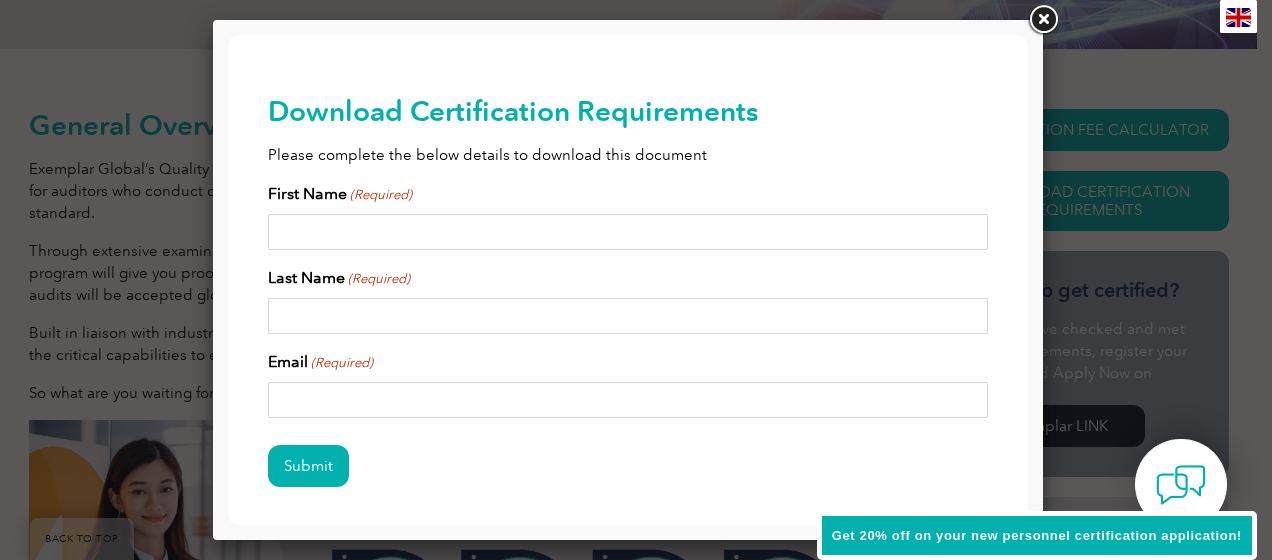 scroll, scrollTop: 0, scrollLeft: 0, axis: both 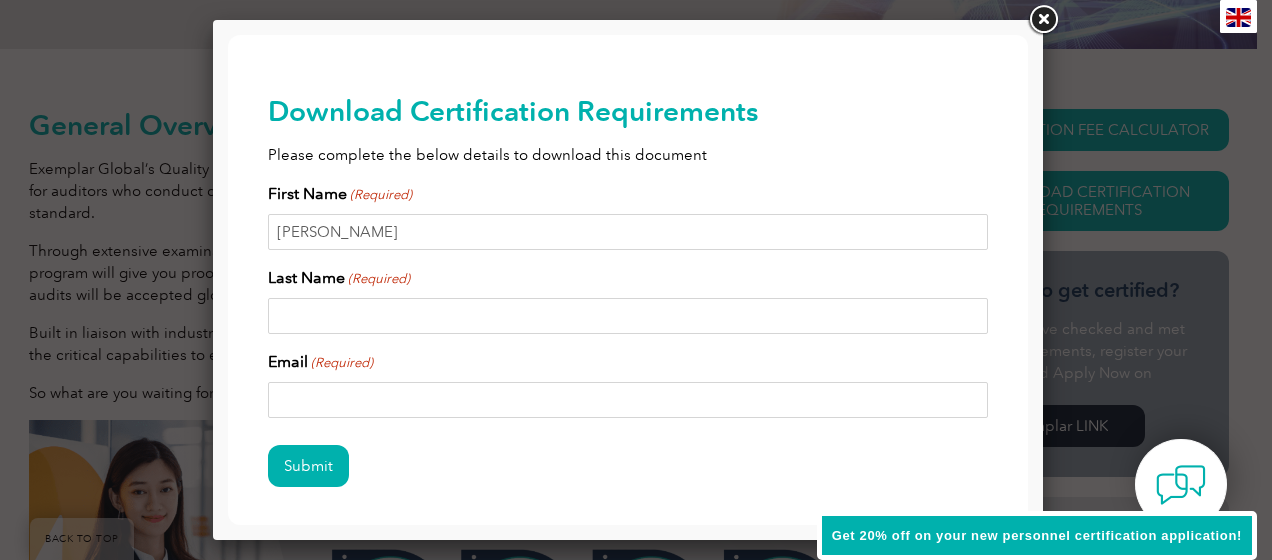 type on "[PERSON_NAME]" 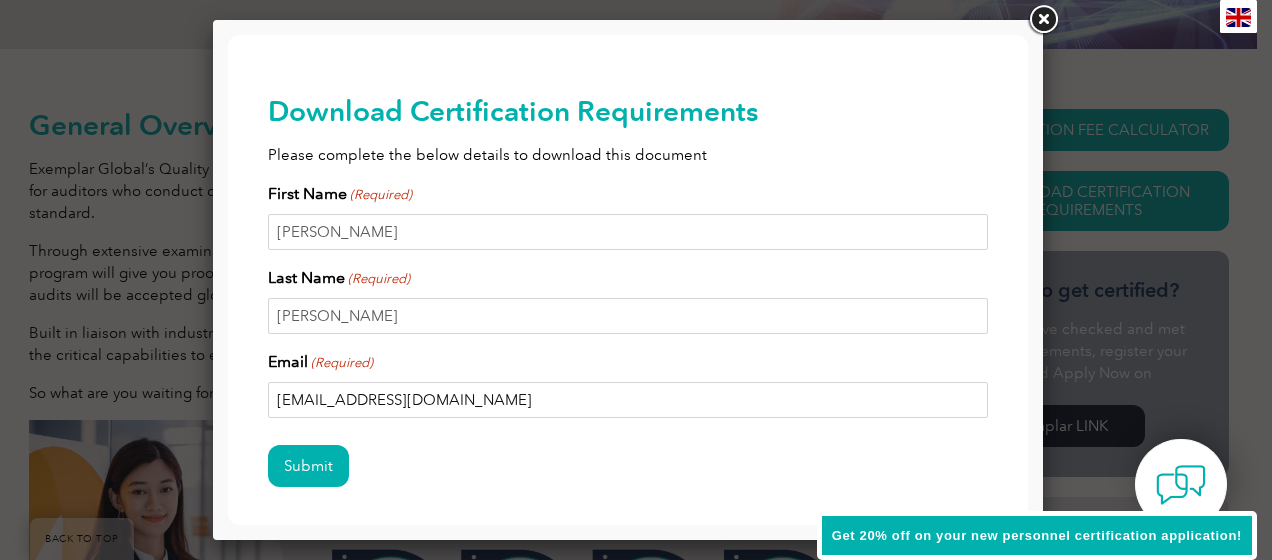 click on "[EMAIL_ADDRESS][DOMAIN_NAME]" at bounding box center [628, 400] 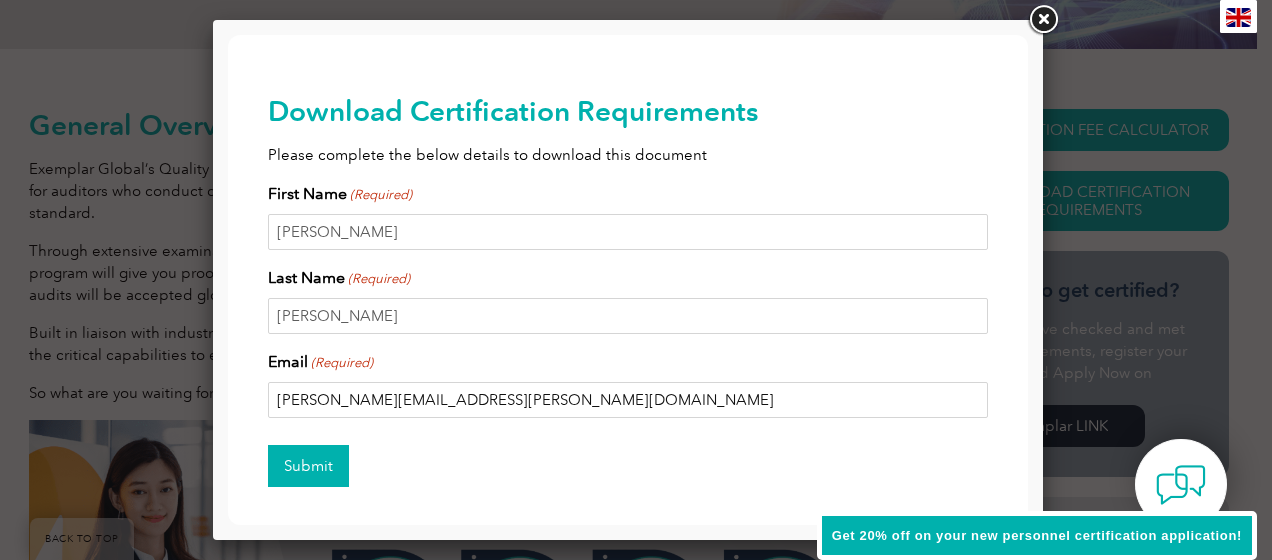 type on "[PERSON_NAME][EMAIL_ADDRESS][PERSON_NAME][DOMAIN_NAME]" 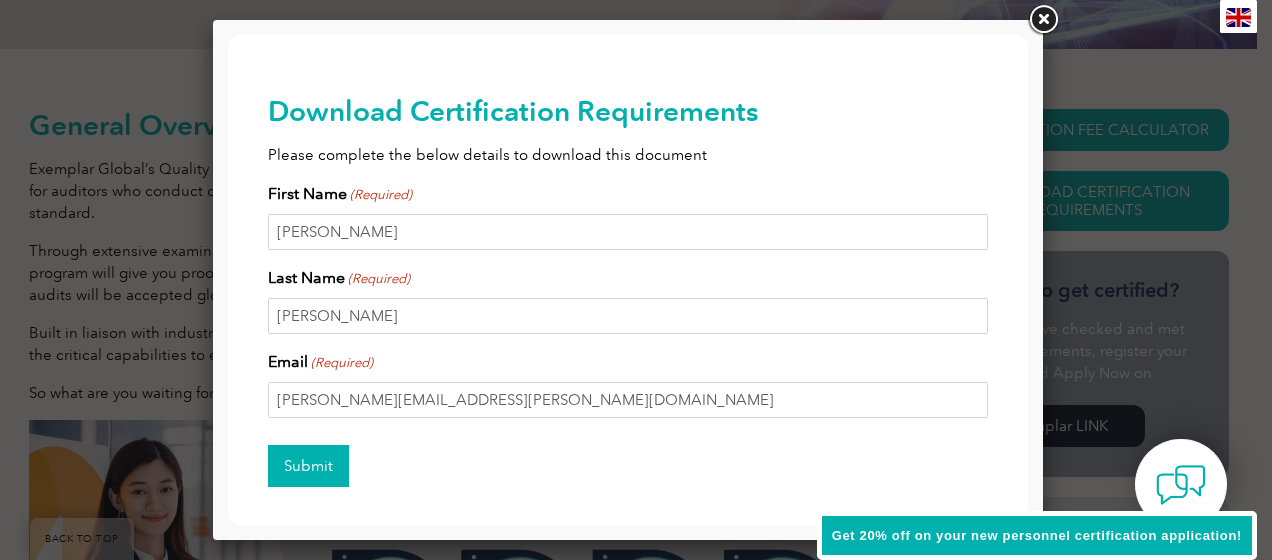 click on "Submit" at bounding box center (308, 466) 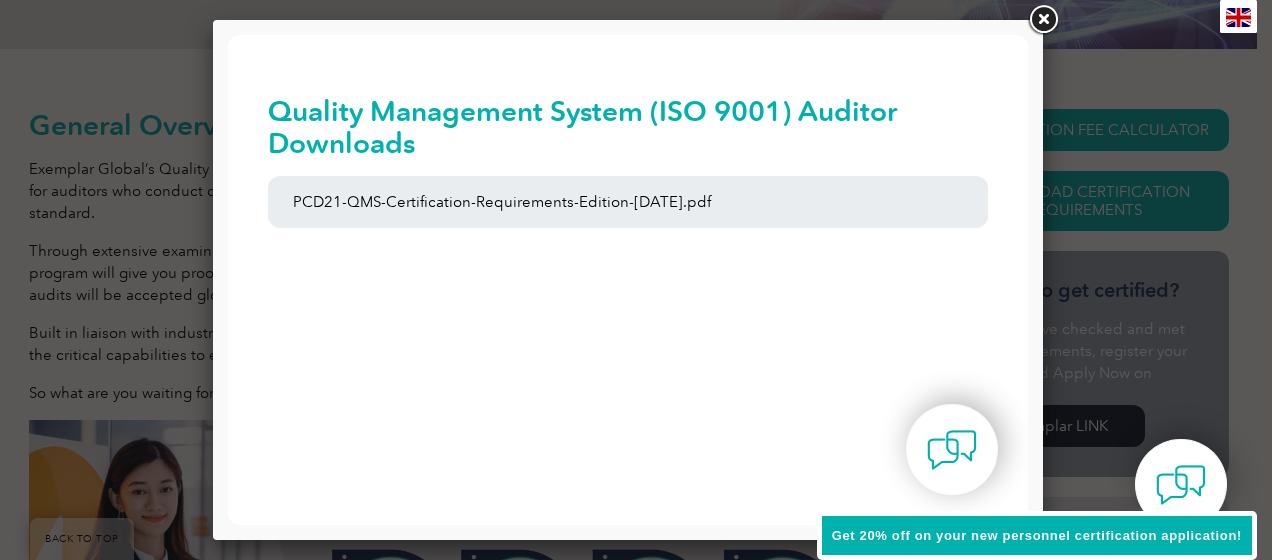 scroll, scrollTop: 0, scrollLeft: 0, axis: both 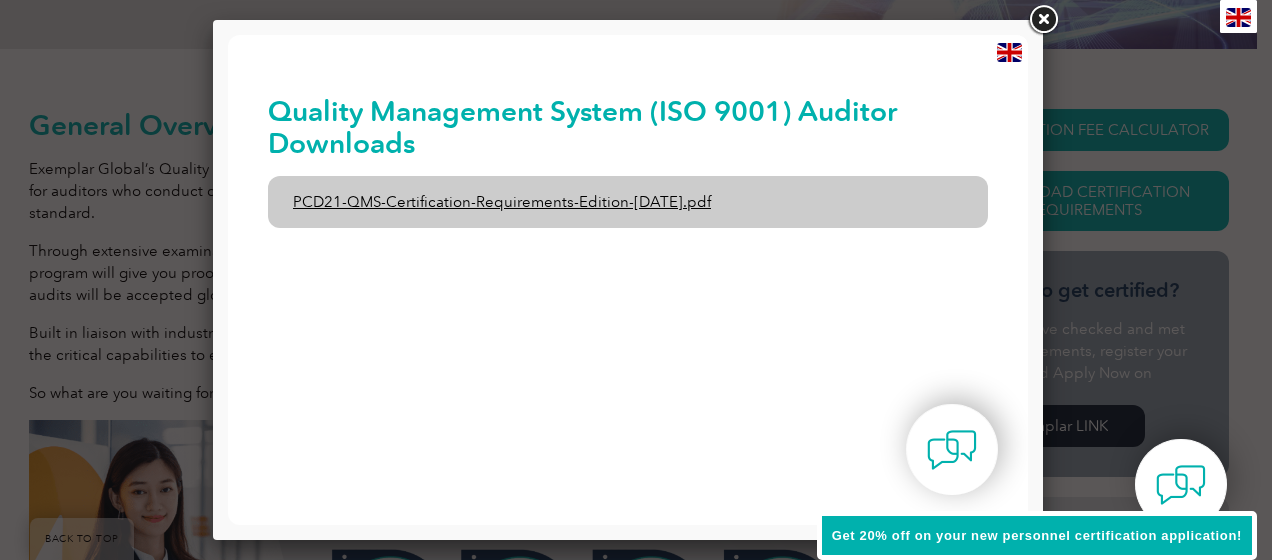 click on "PCD21-QMS-Certification-Requirements-Edition-[DATE].pdf" at bounding box center (628, 202) 